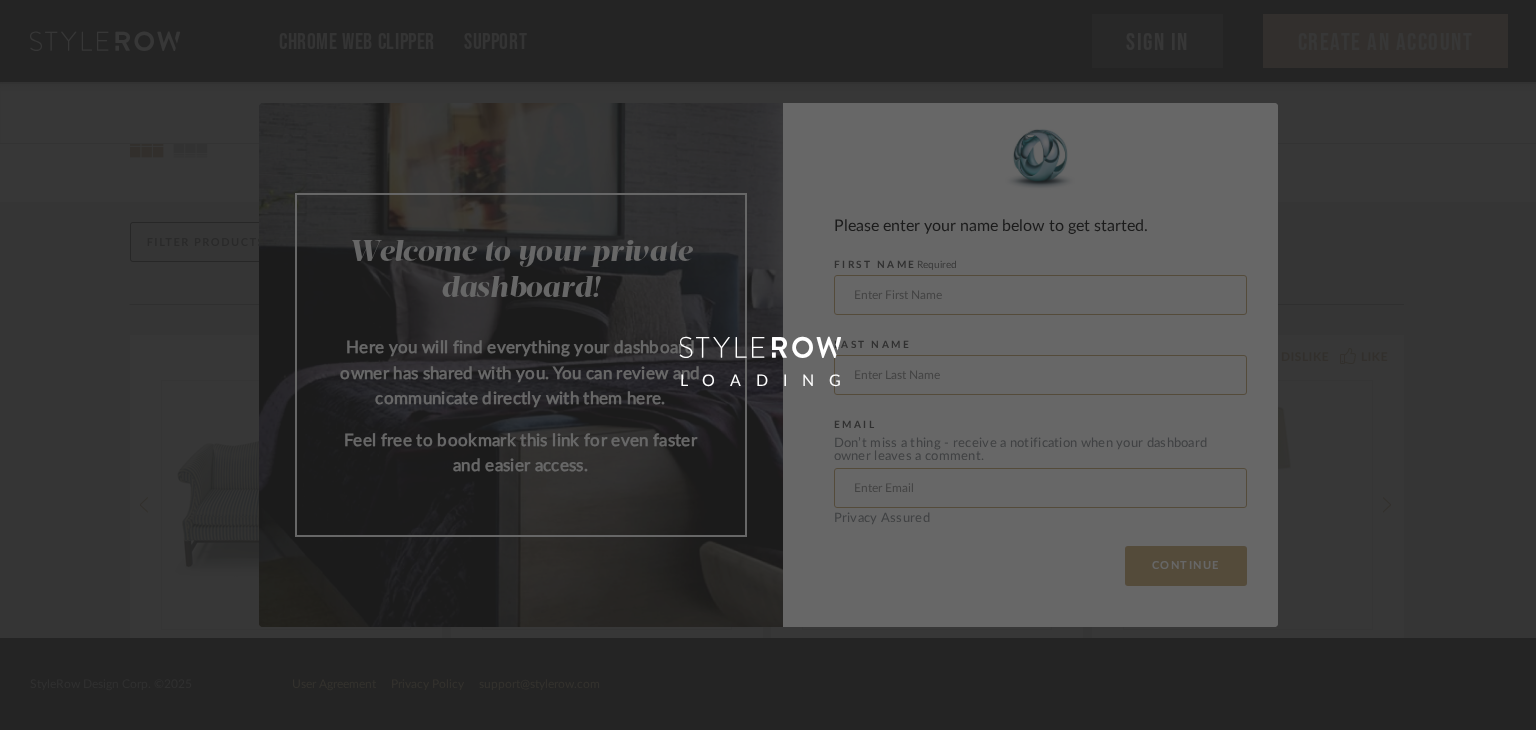 scroll, scrollTop: 0, scrollLeft: 0, axis: both 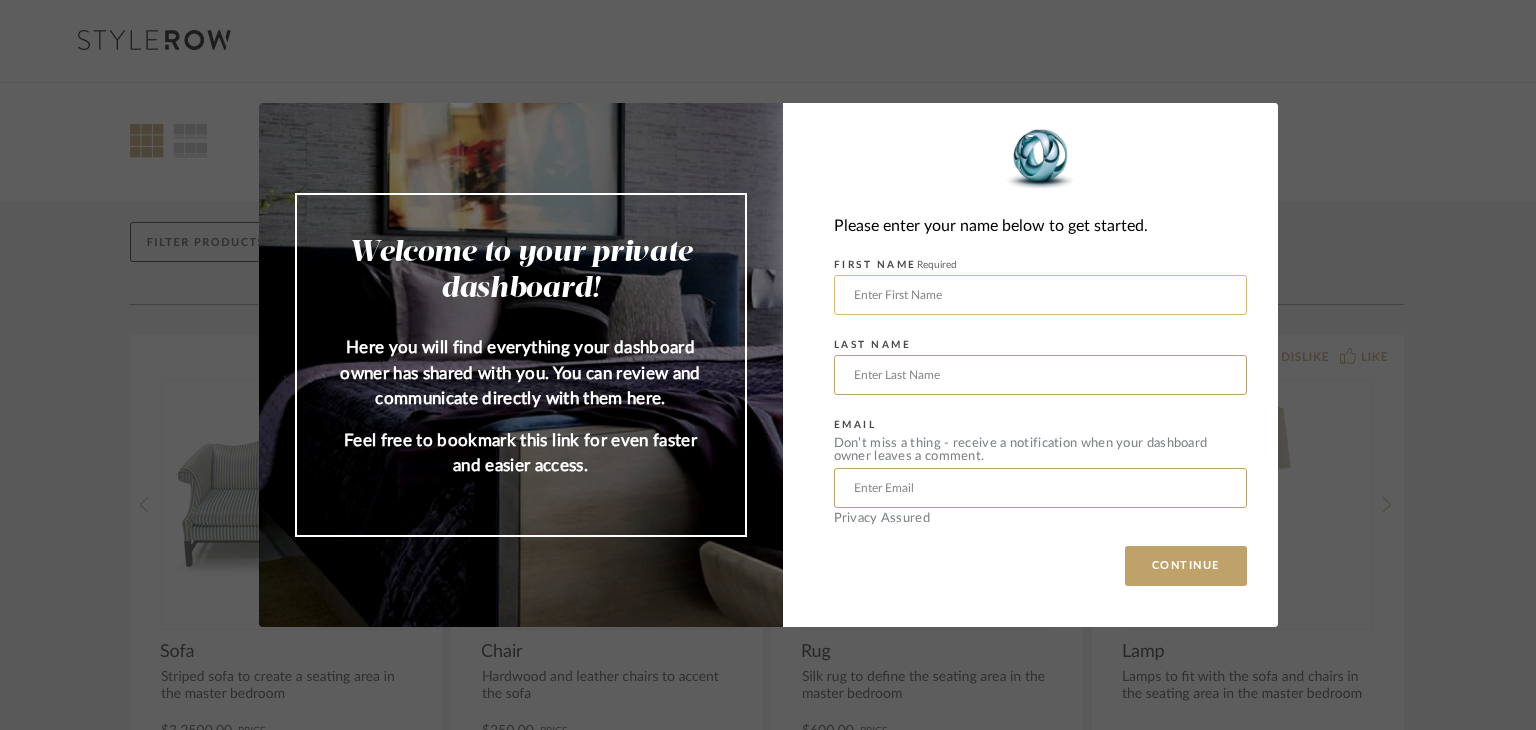 click at bounding box center [1040, 295] 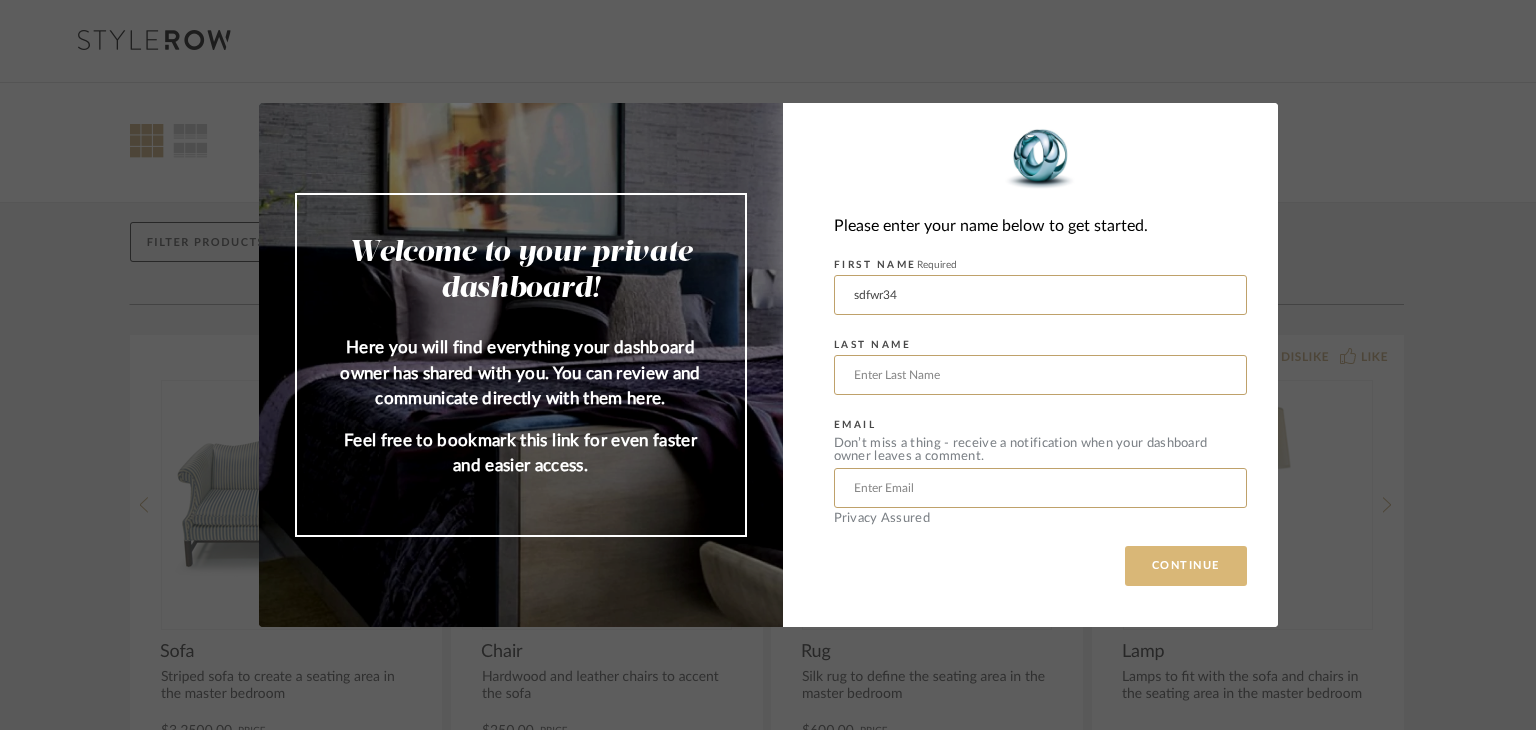 type on "sdfwr34" 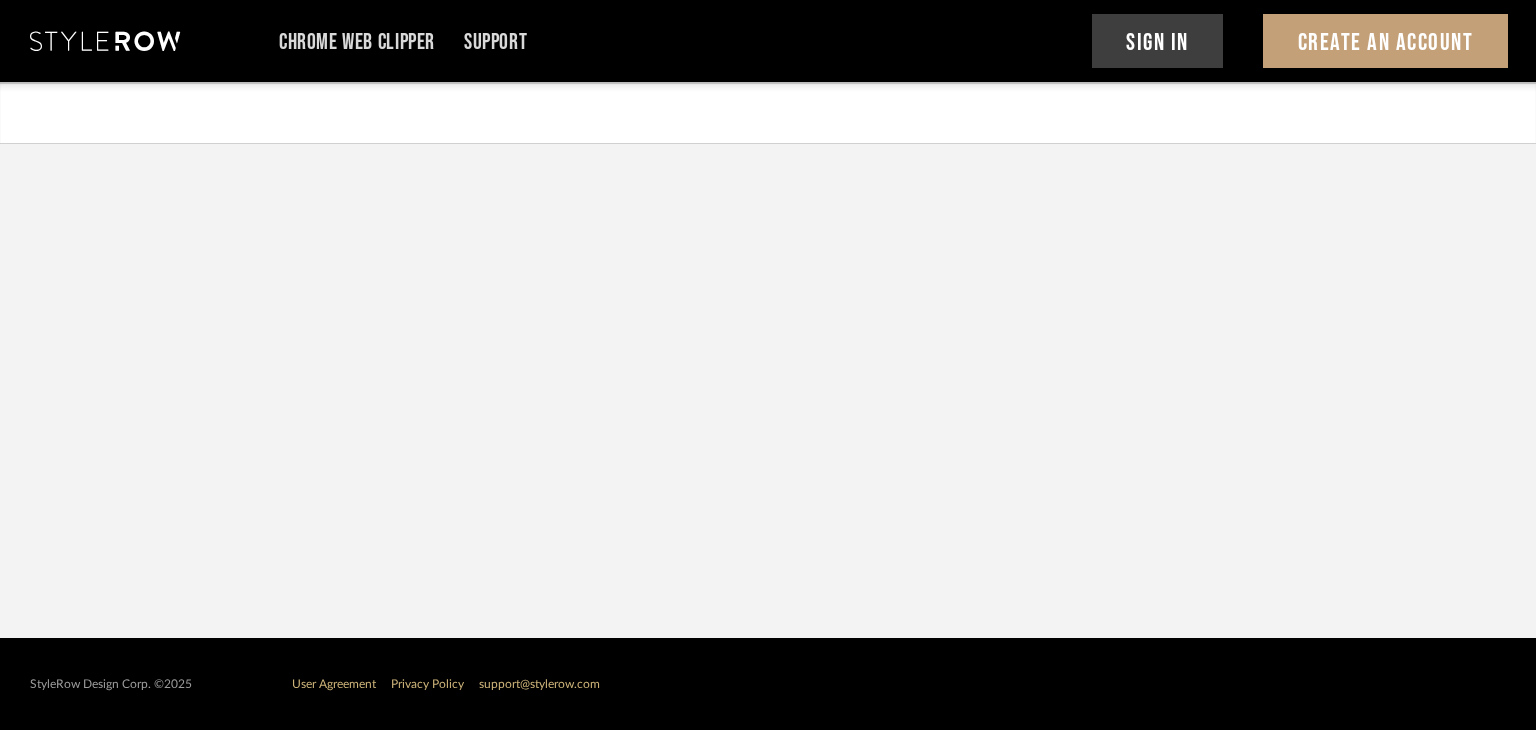 scroll, scrollTop: 0, scrollLeft: 0, axis: both 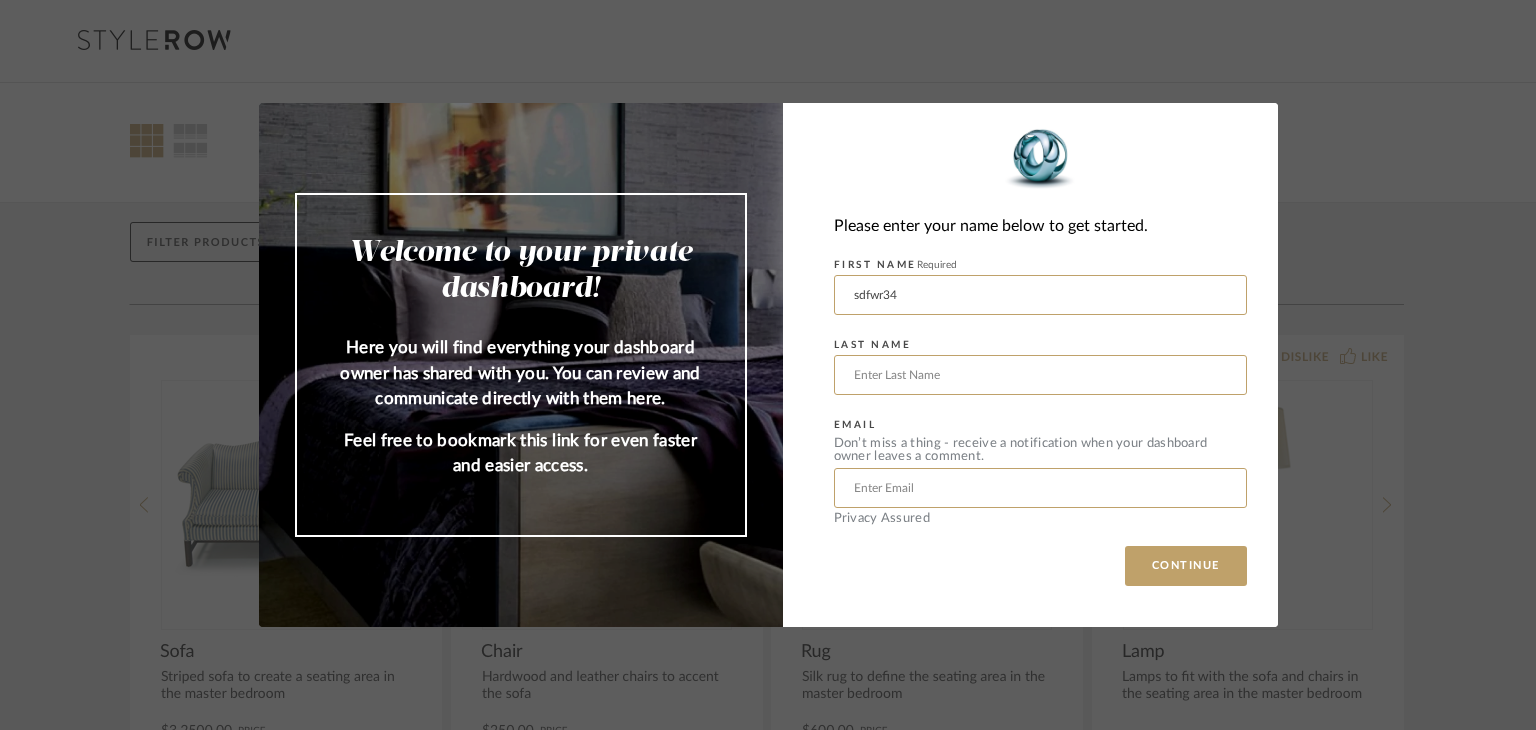 drag, startPoint x: 1040, startPoint y: 69, endPoint x: 1270, endPoint y: 15, distance: 236.2541 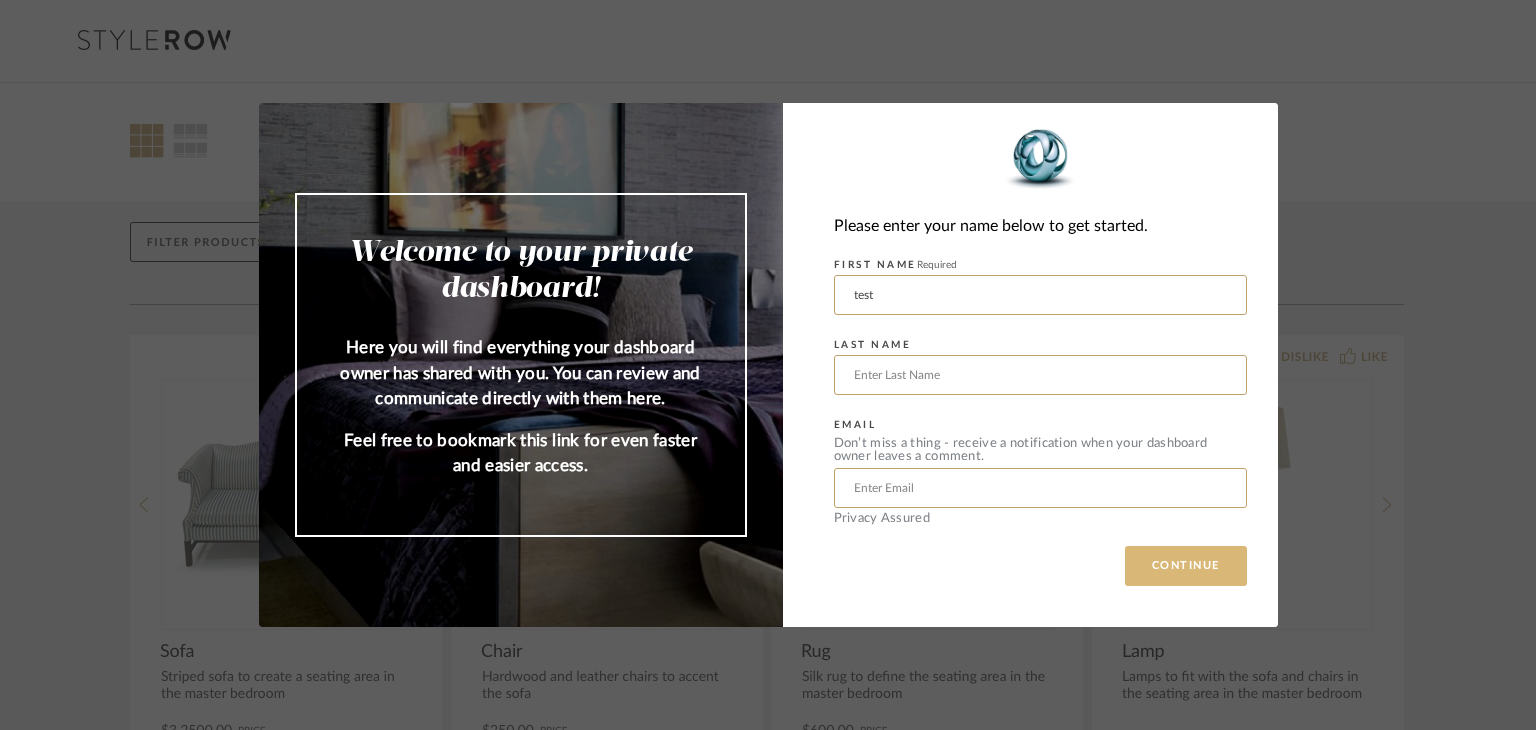 type on "test" 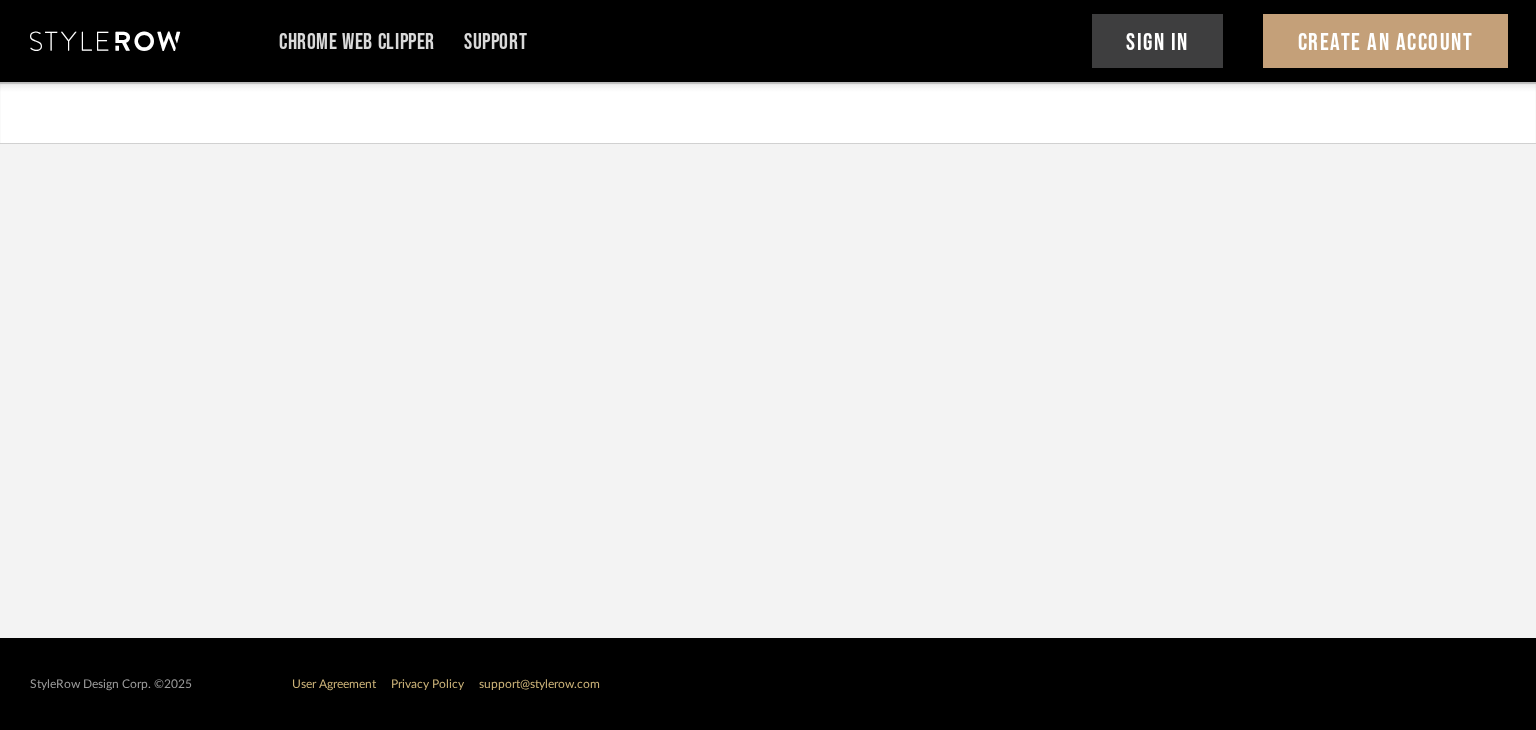 scroll, scrollTop: 0, scrollLeft: 0, axis: both 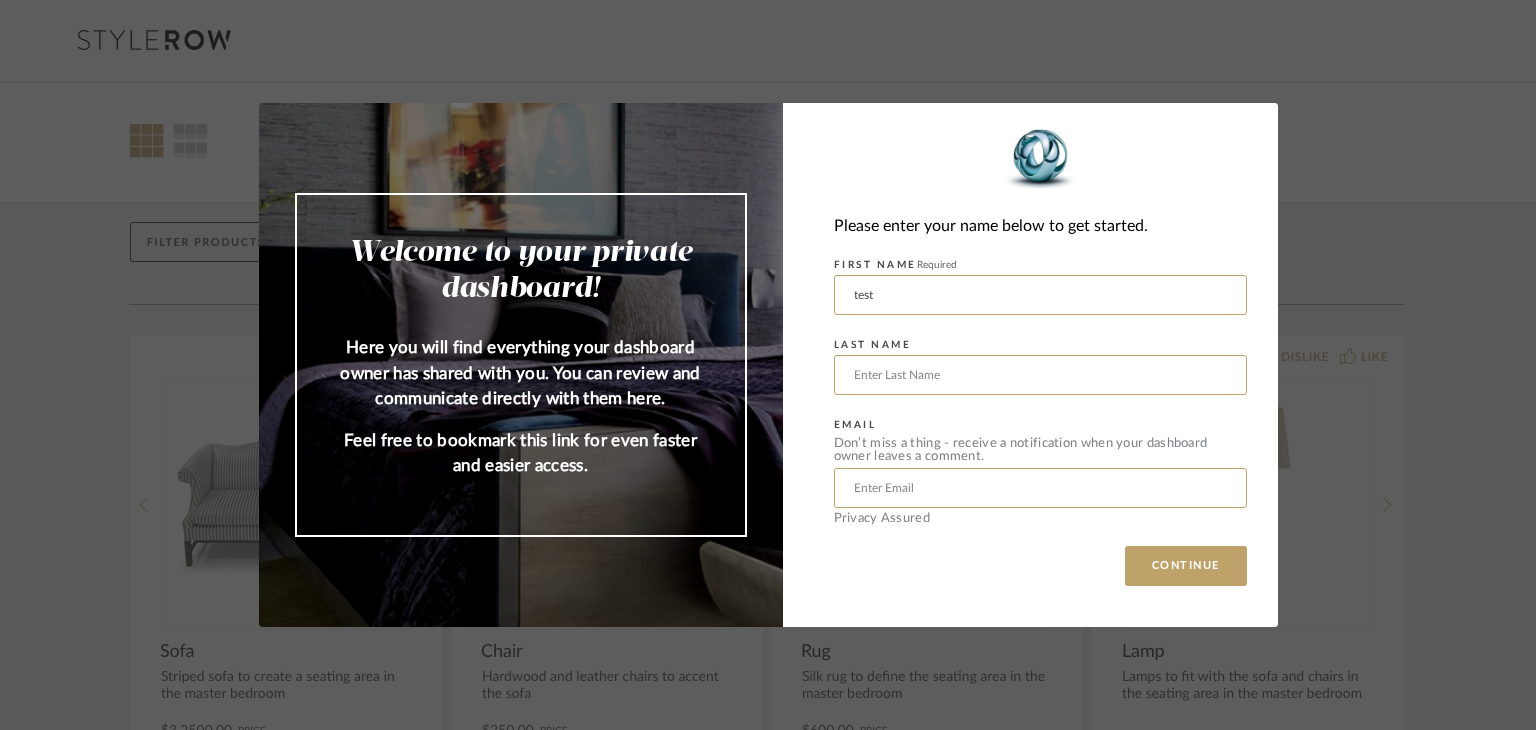click on "Please enter your name below to get started.  FIRST NAME  Required test  LAST NAME   EMAIL   Don’t miss a thing - receive a notification when your dashboard owner leaves a comment.  Privacy Assured CONTINUE" at bounding box center [1030, 365] 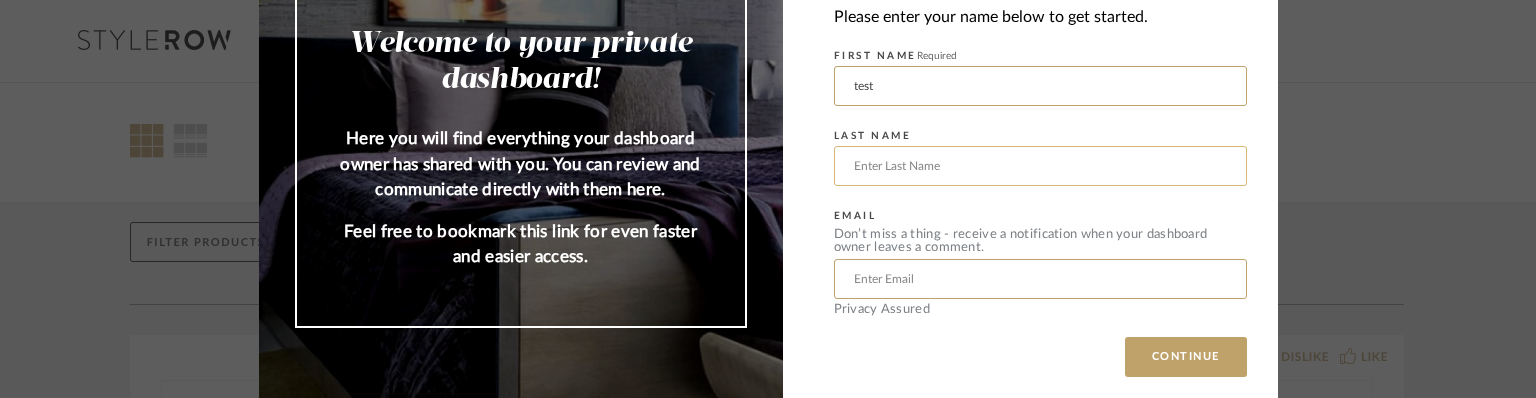 scroll, scrollTop: 125, scrollLeft: 0, axis: vertical 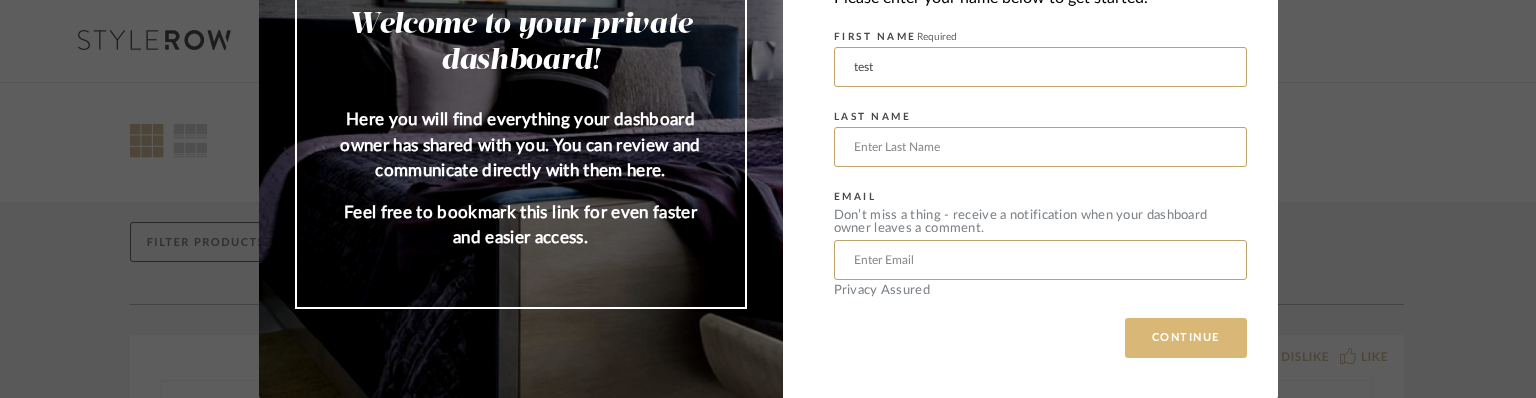 click on "CONTINUE" at bounding box center (1186, 338) 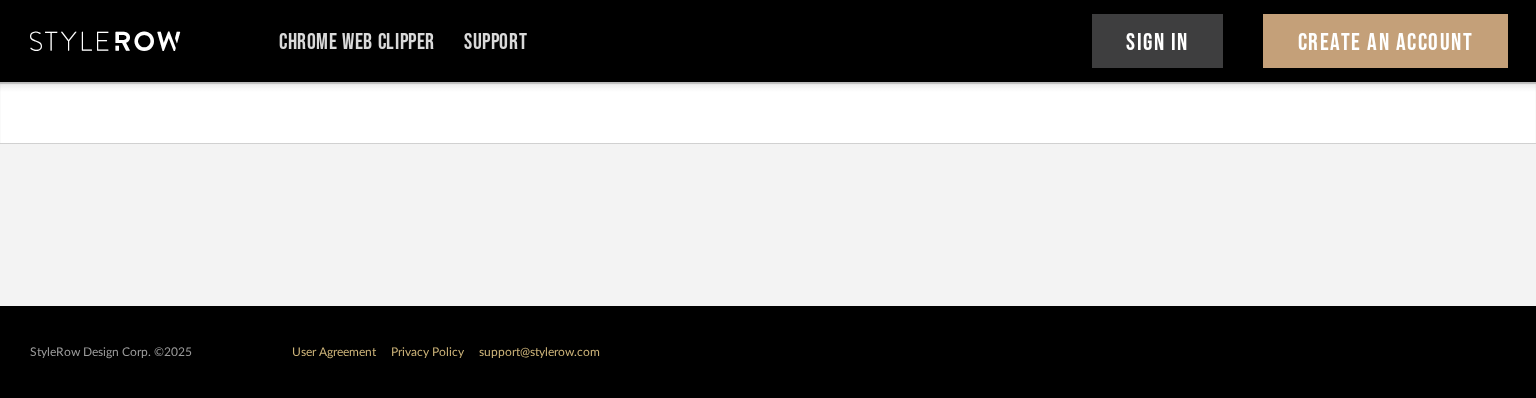 scroll, scrollTop: 0, scrollLeft: 0, axis: both 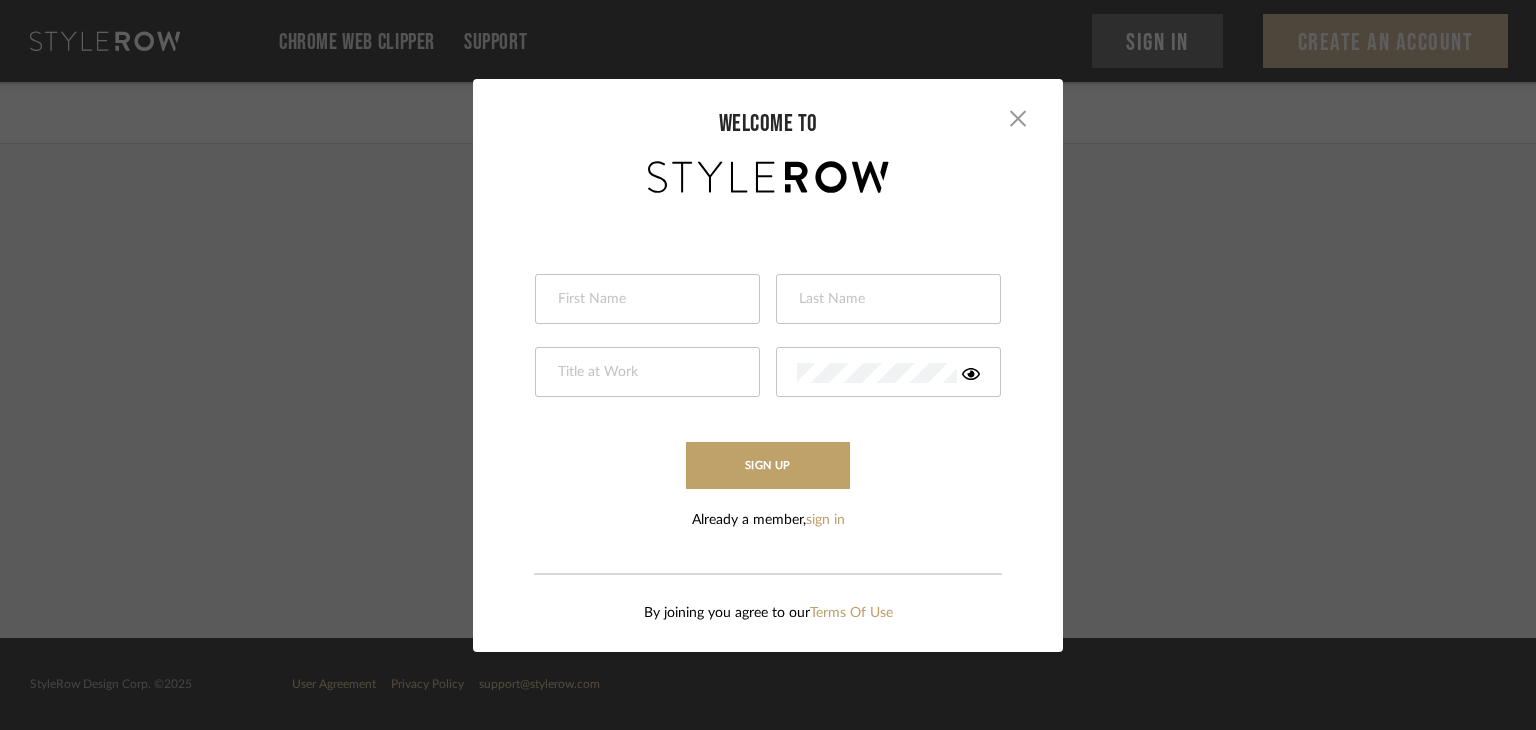 click at bounding box center (645, 300) 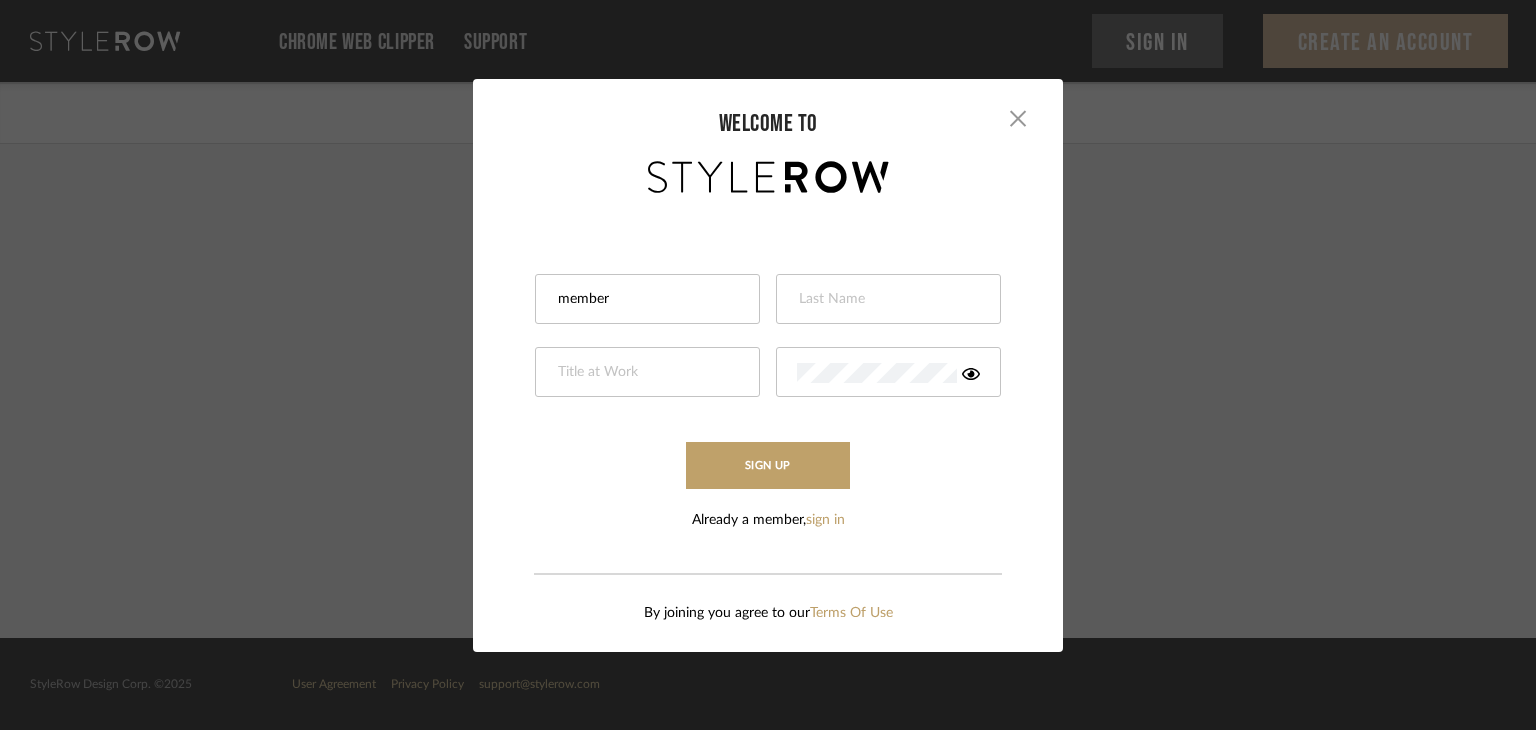 type on "member" 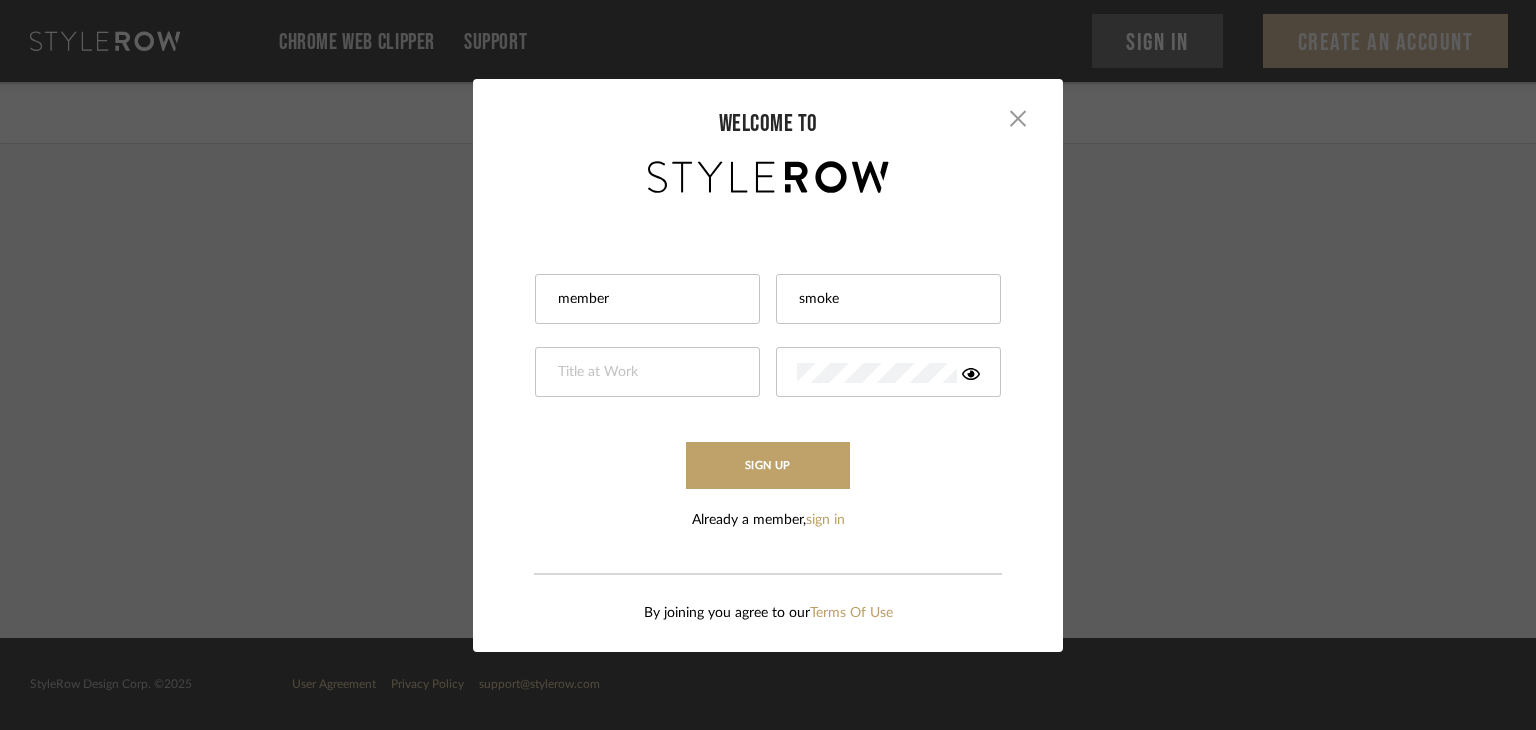 type on "smoke" 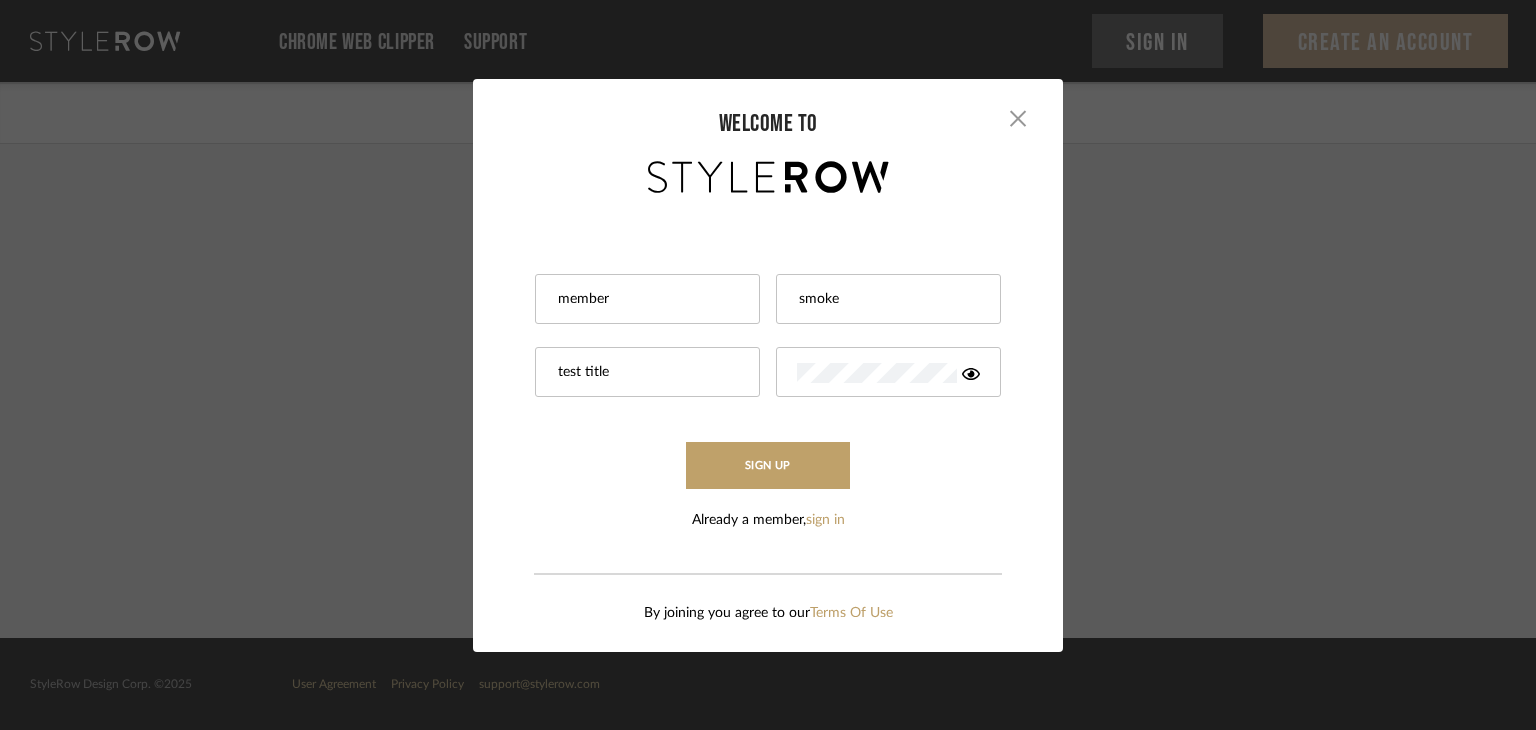 type on "test title" 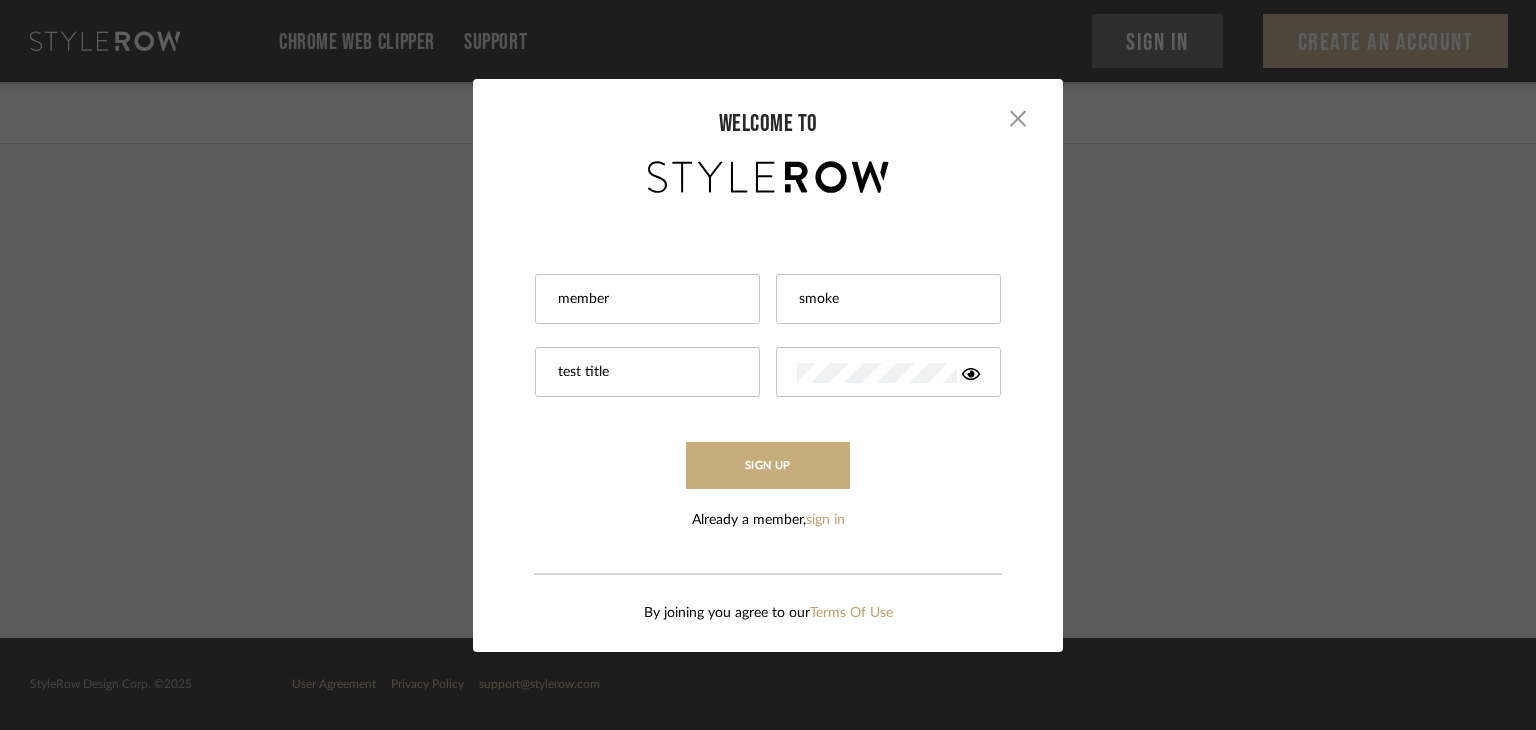 click on "Sign Up" at bounding box center [768, 465] 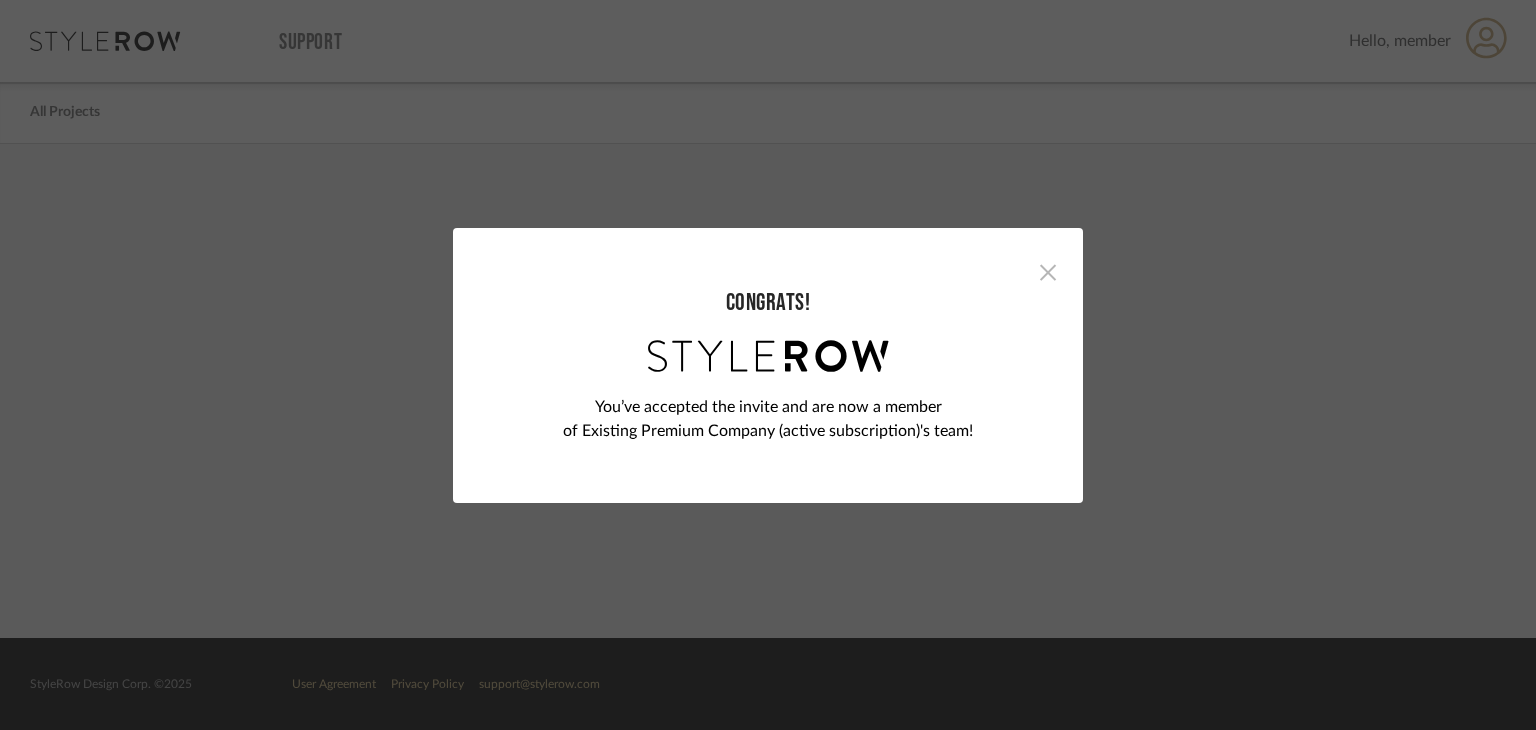 click at bounding box center (1048, 273) 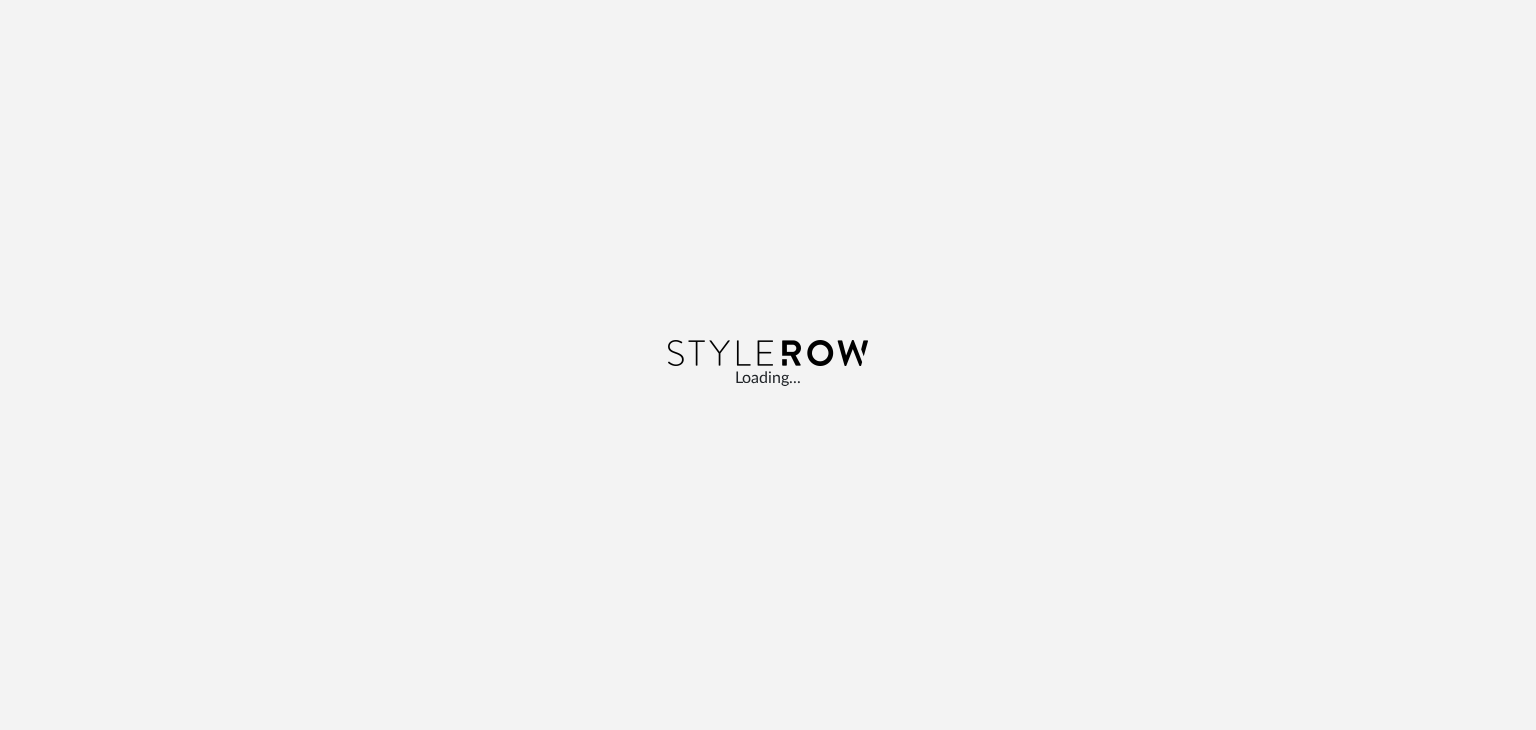 scroll, scrollTop: 0, scrollLeft: 0, axis: both 